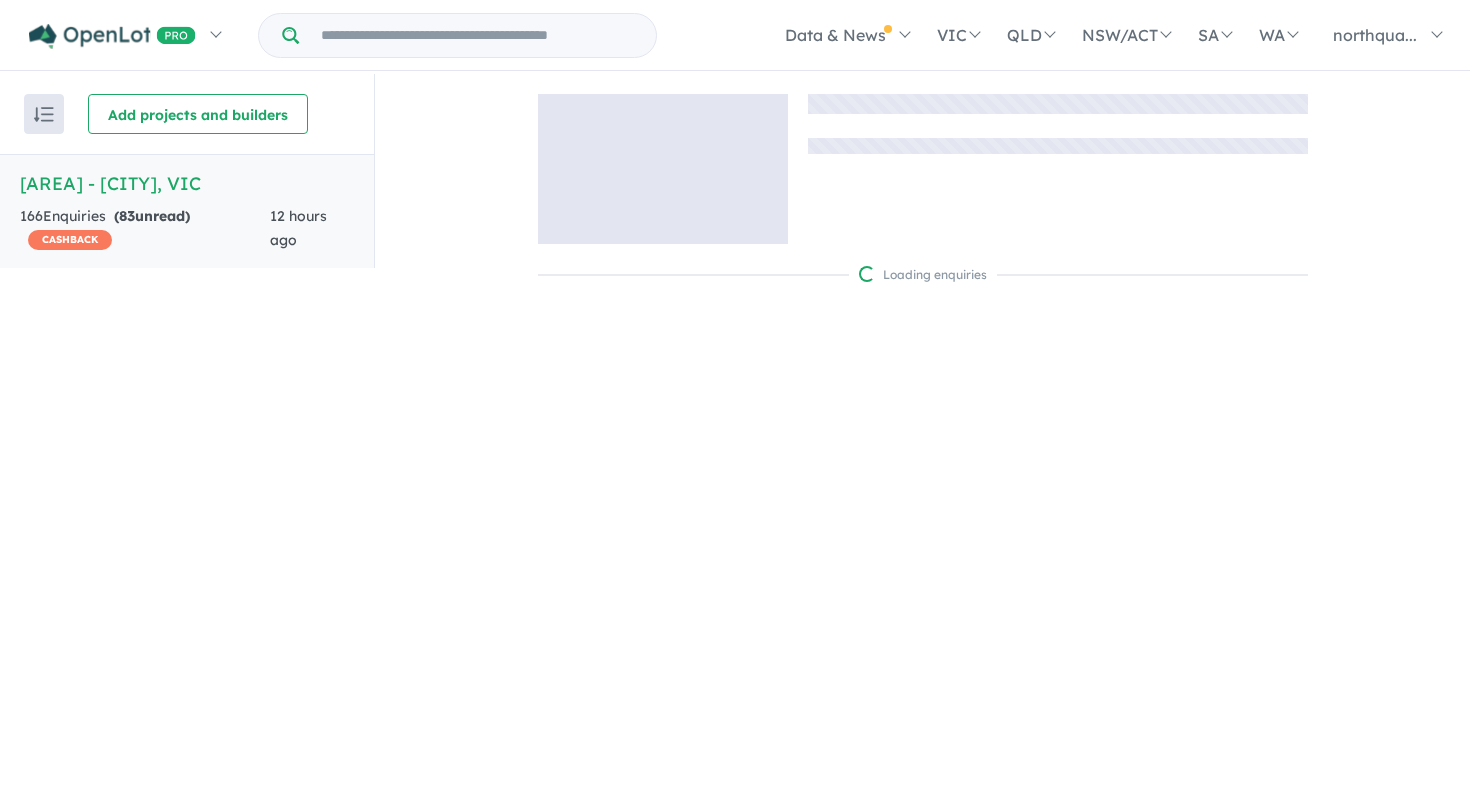 scroll, scrollTop: 0, scrollLeft: 0, axis: both 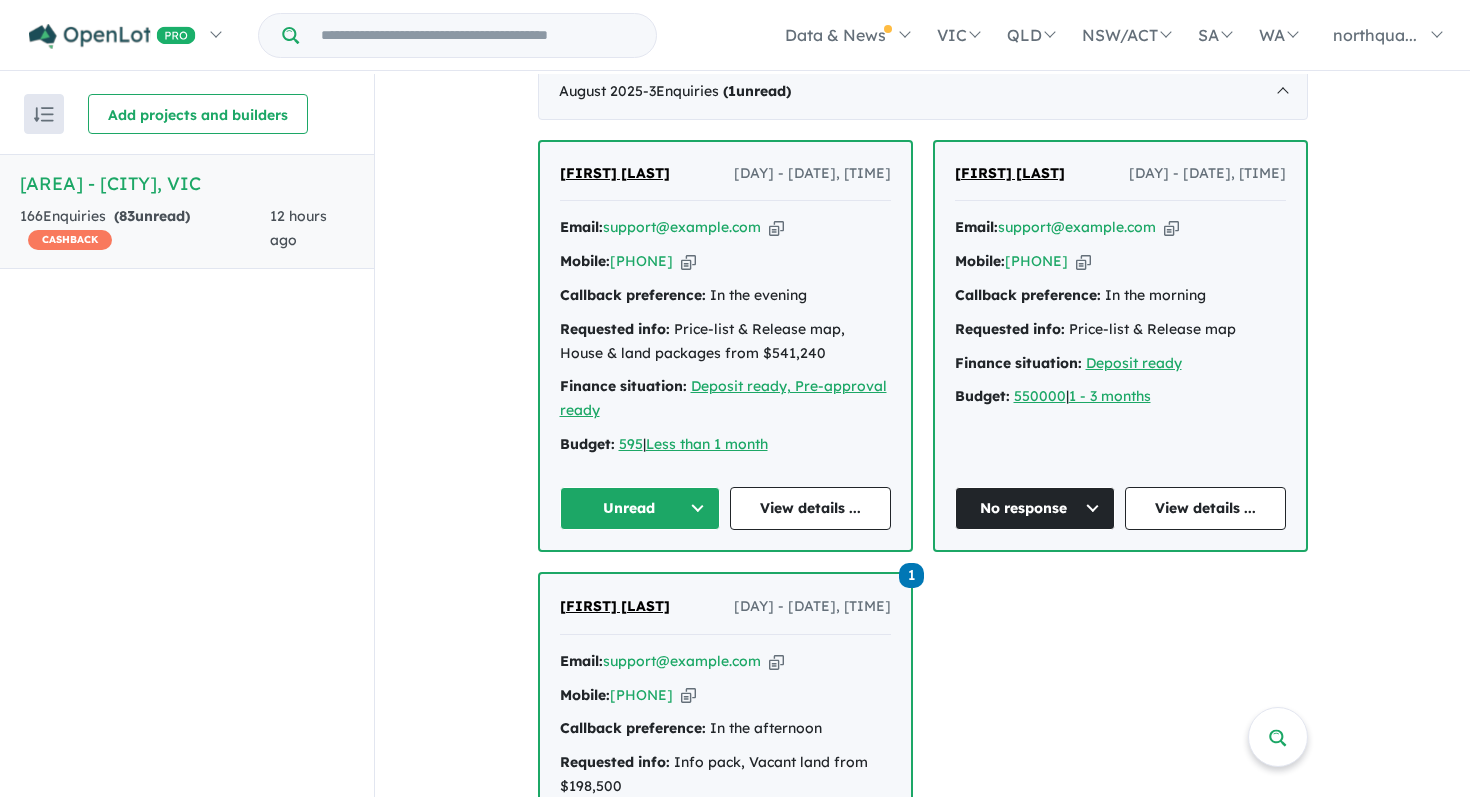 click on "[FIRST] [LAST]" at bounding box center [1010, 173] 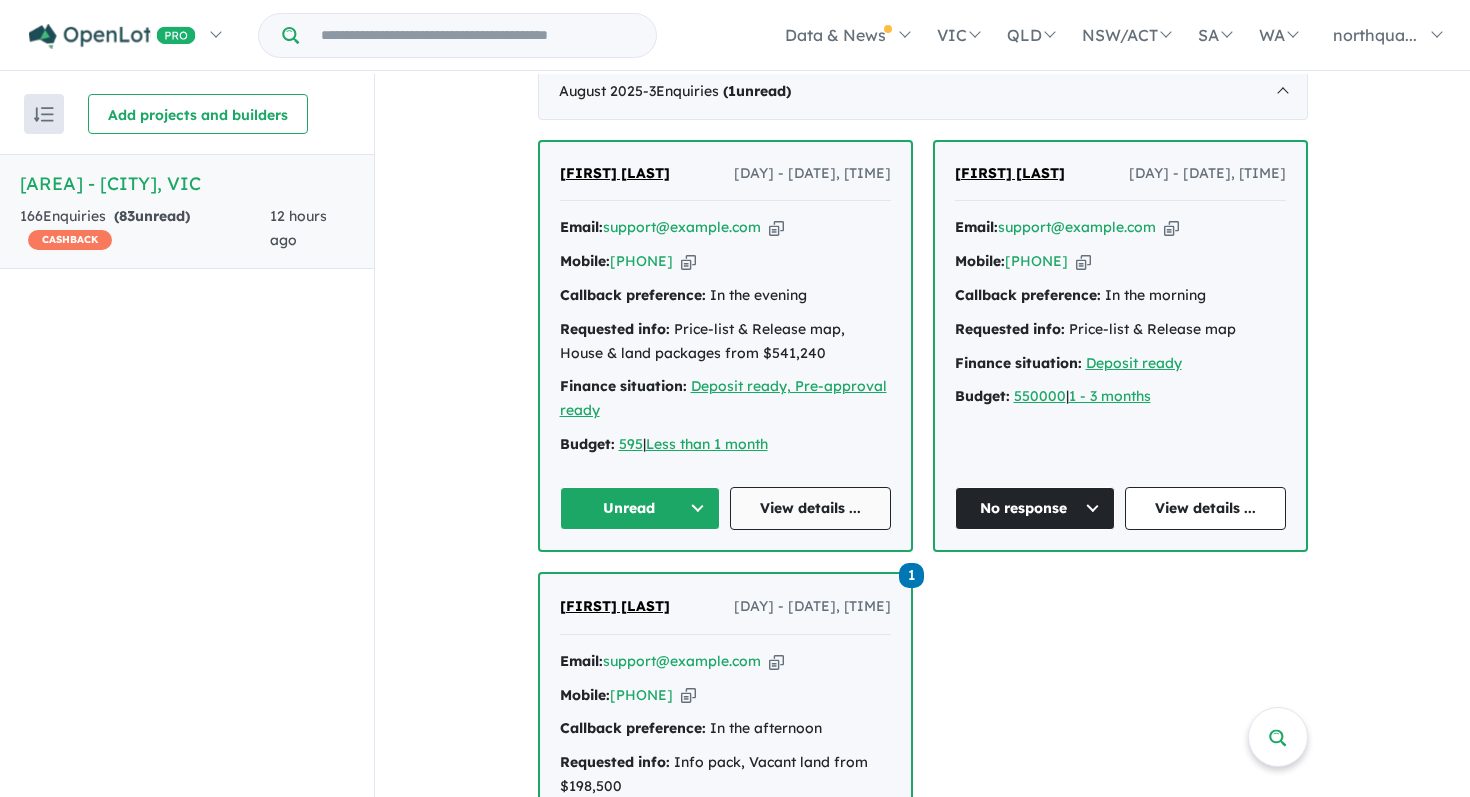 click on "View details ..." at bounding box center [810, 508] 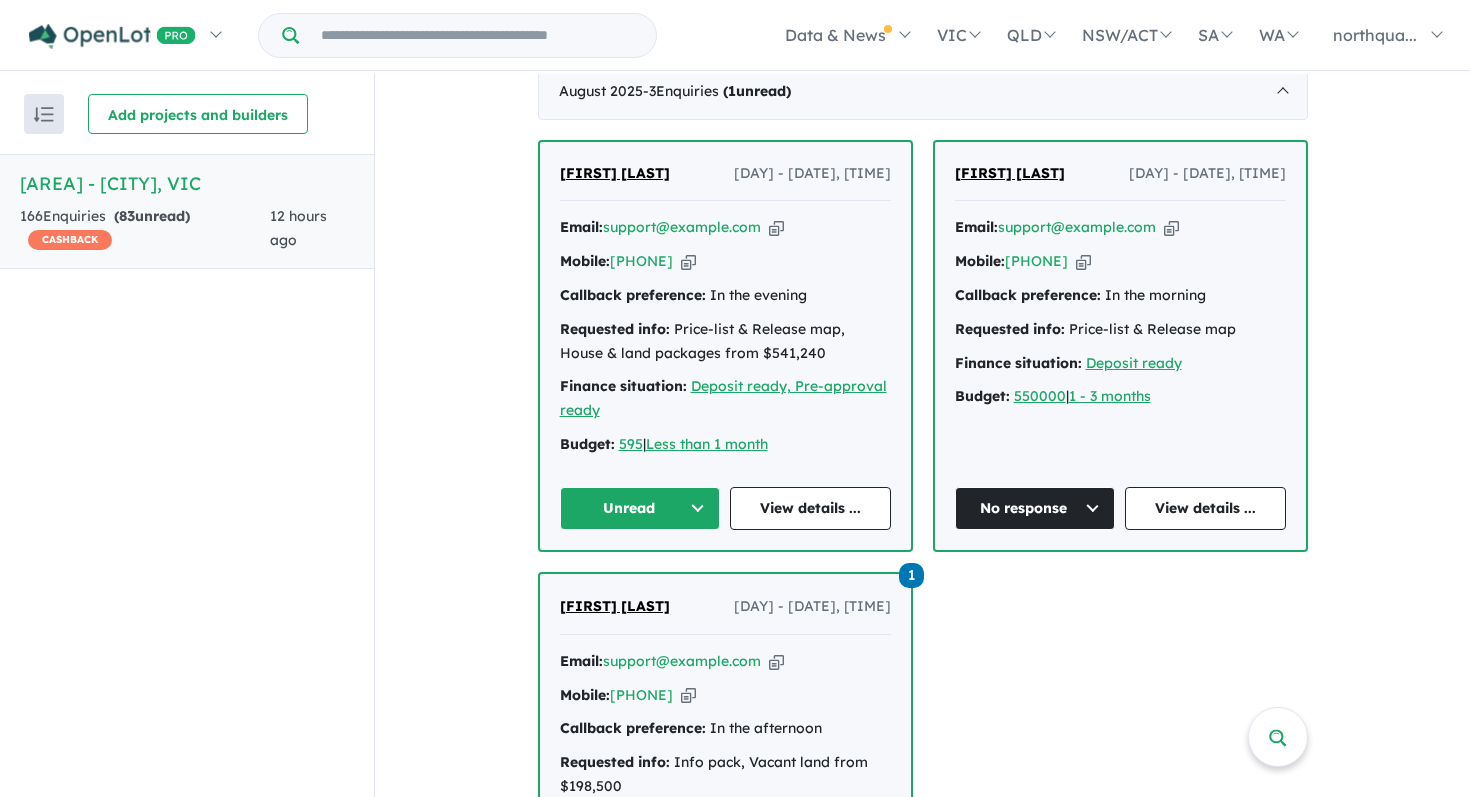 scroll, scrollTop: 814, scrollLeft: 0, axis: vertical 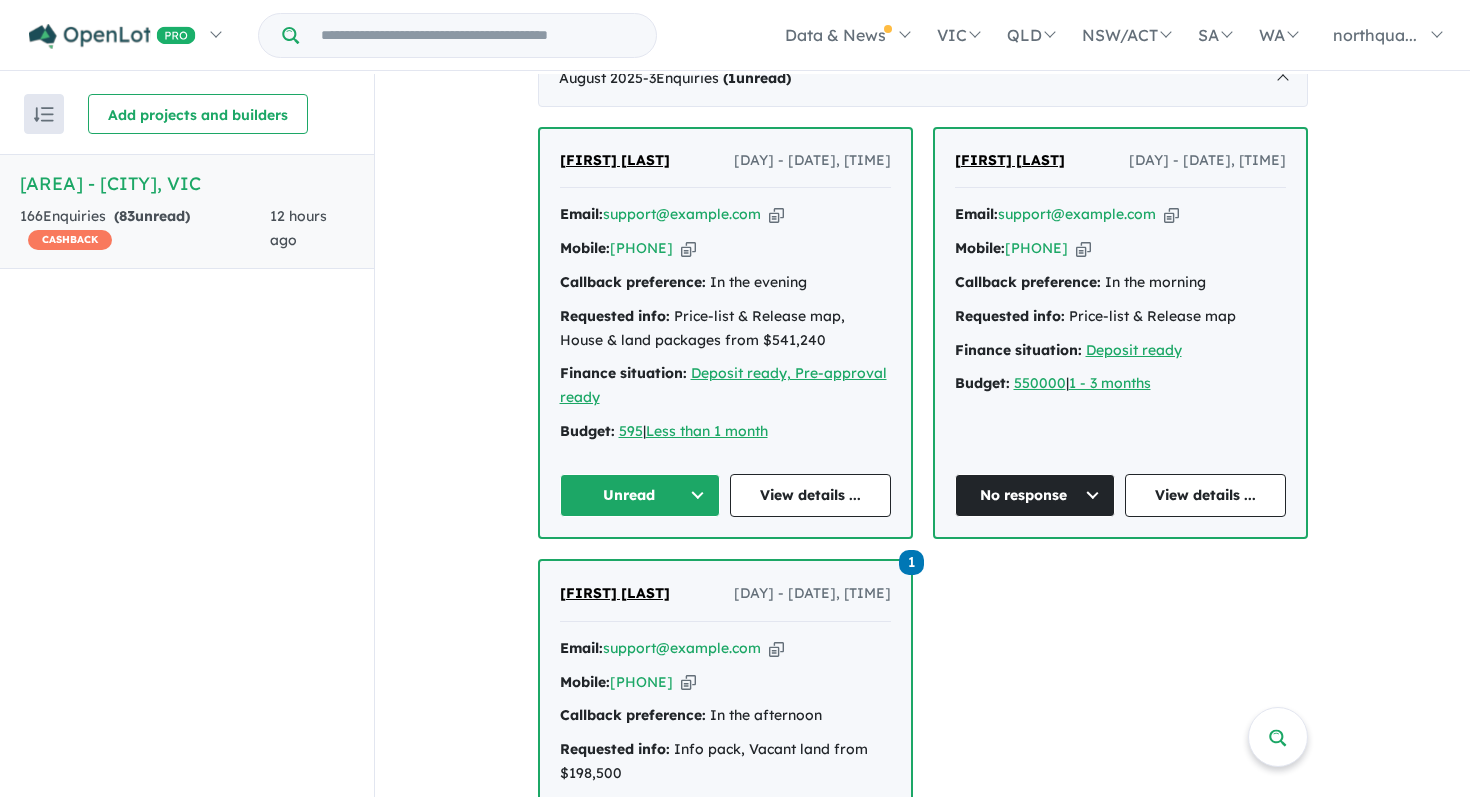 click on "Lynn Hand" at bounding box center (615, 160) 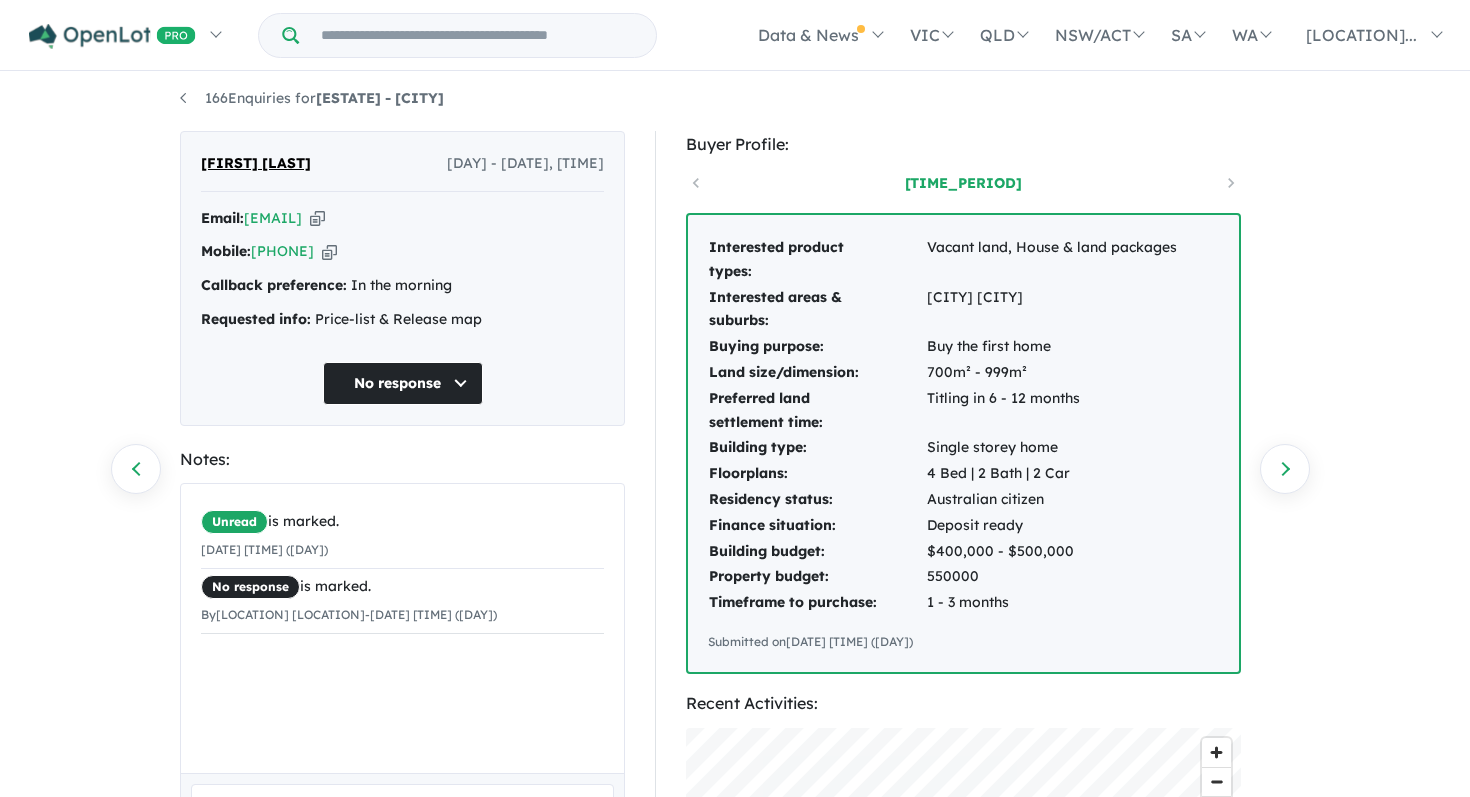 scroll, scrollTop: 0, scrollLeft: 0, axis: both 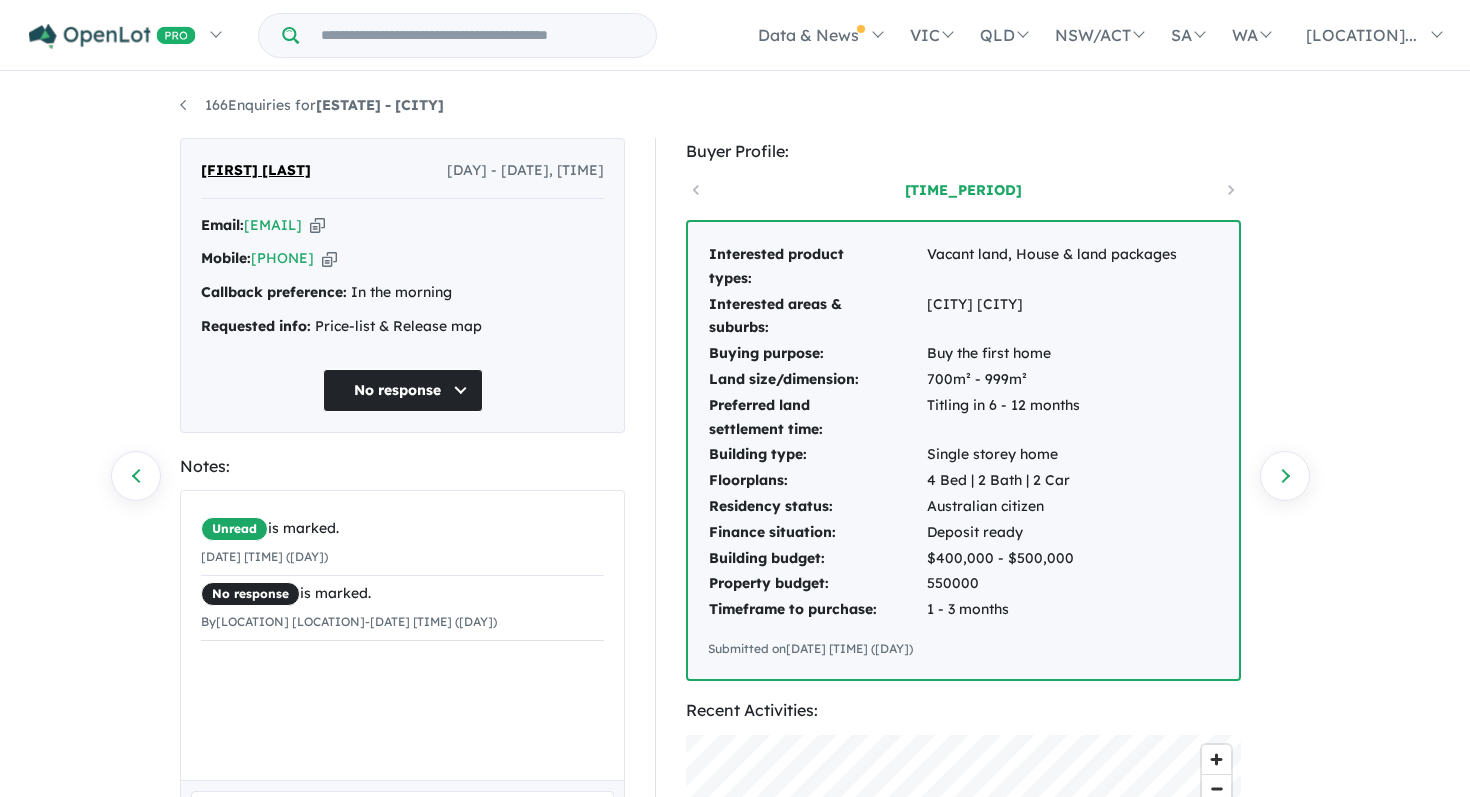 click on "3 years ago" at bounding box center (963, 190) 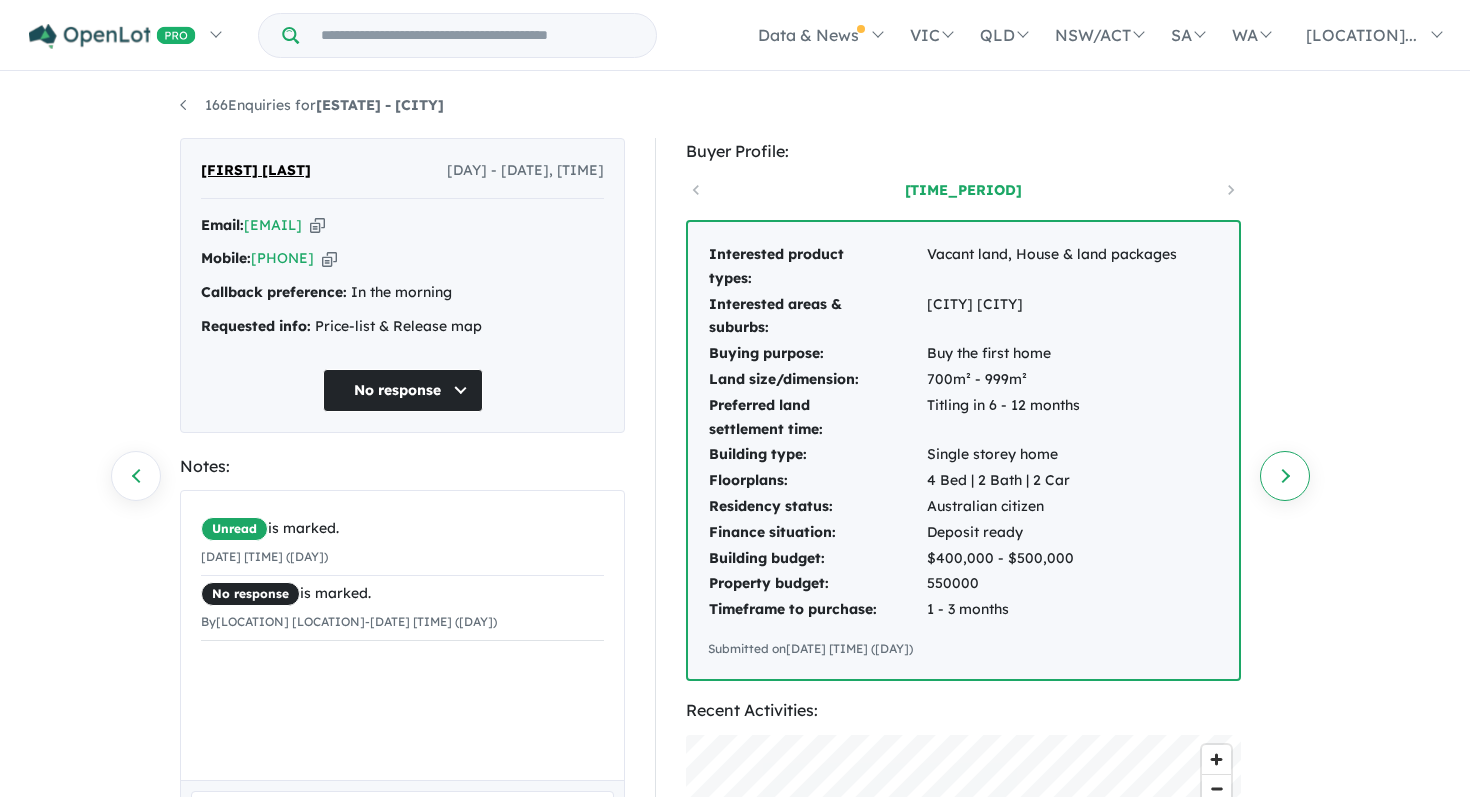 click on "Next enquiry" at bounding box center [1285, 476] 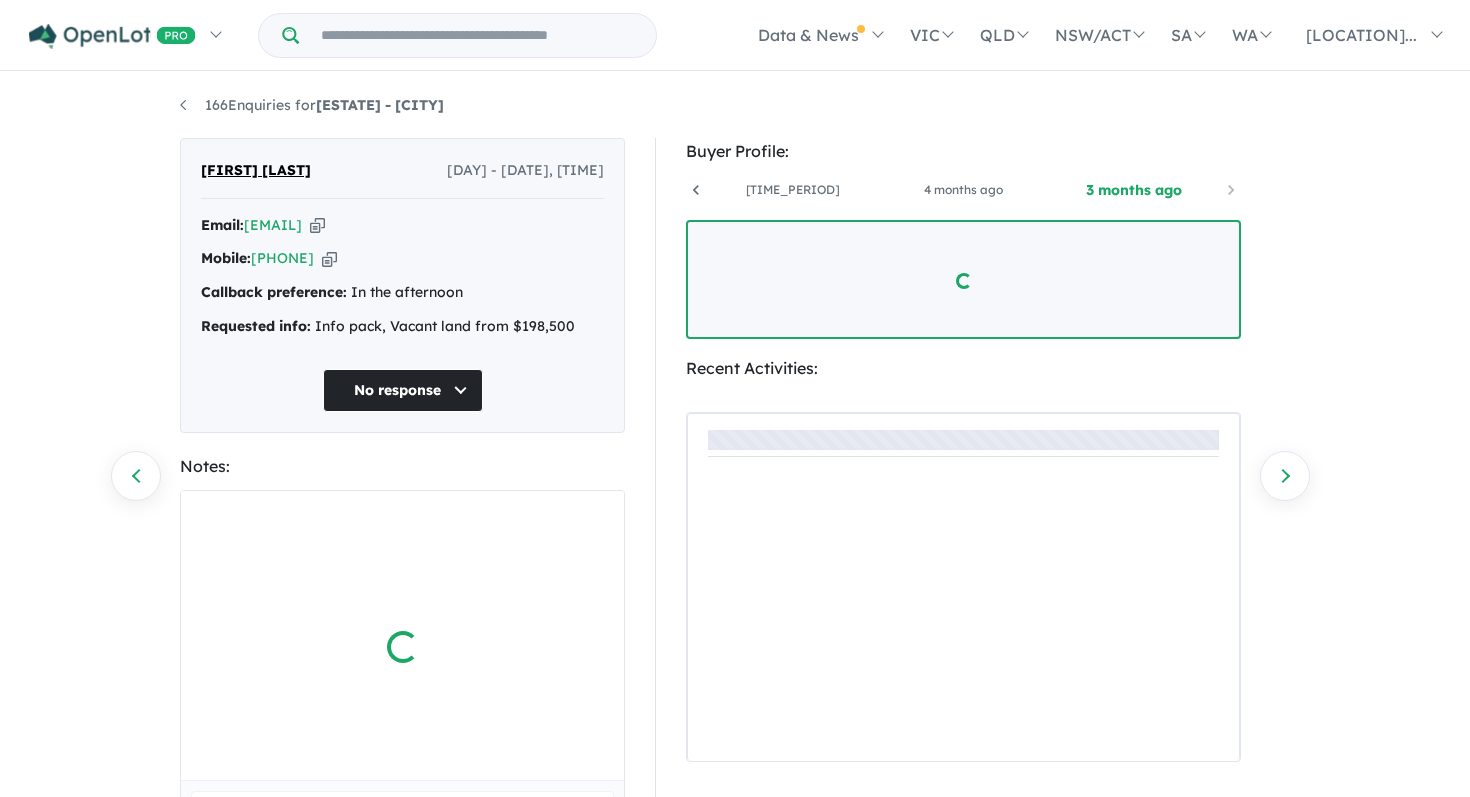 scroll, scrollTop: 0, scrollLeft: 148, axis: horizontal 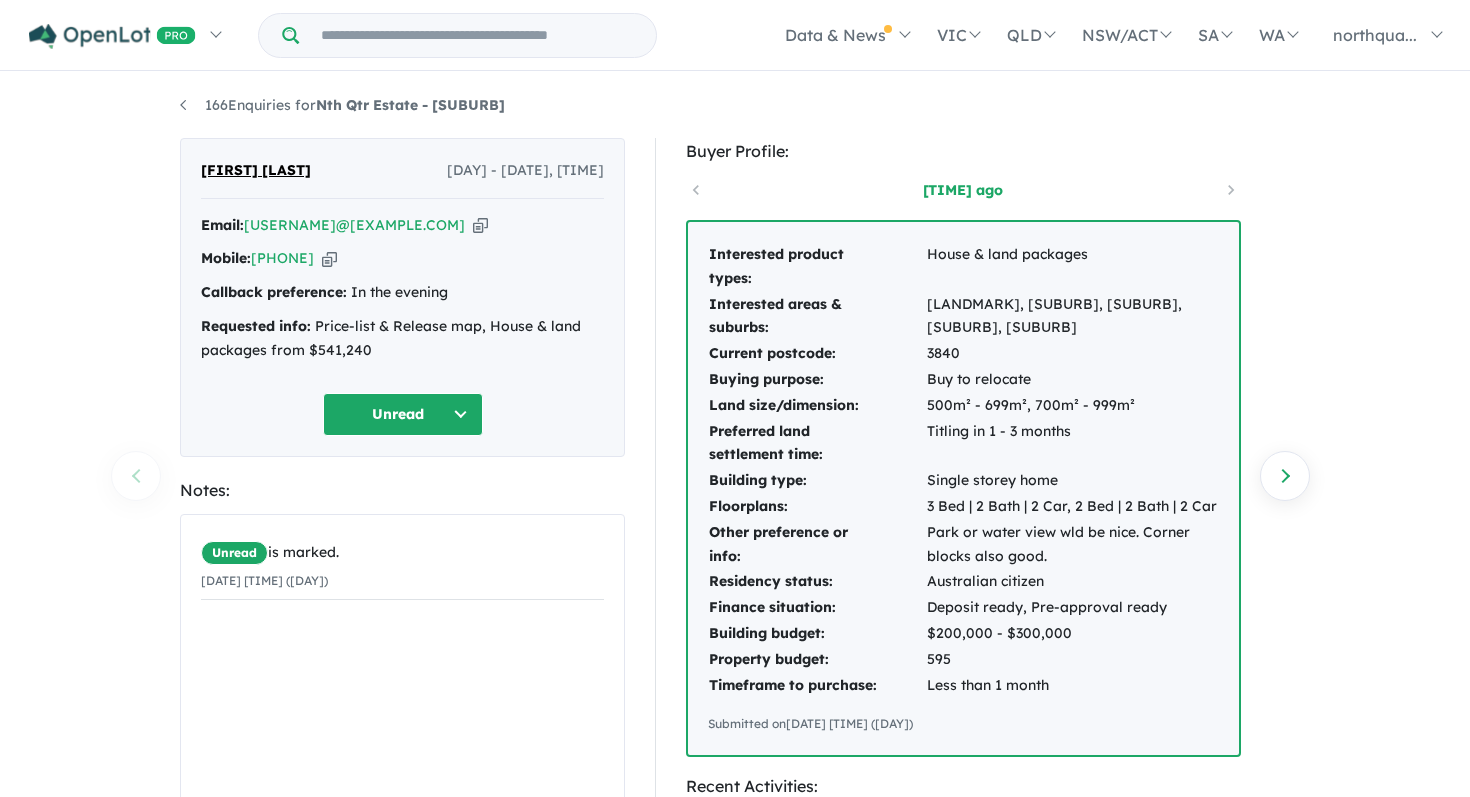 click at bounding box center (480, 225) 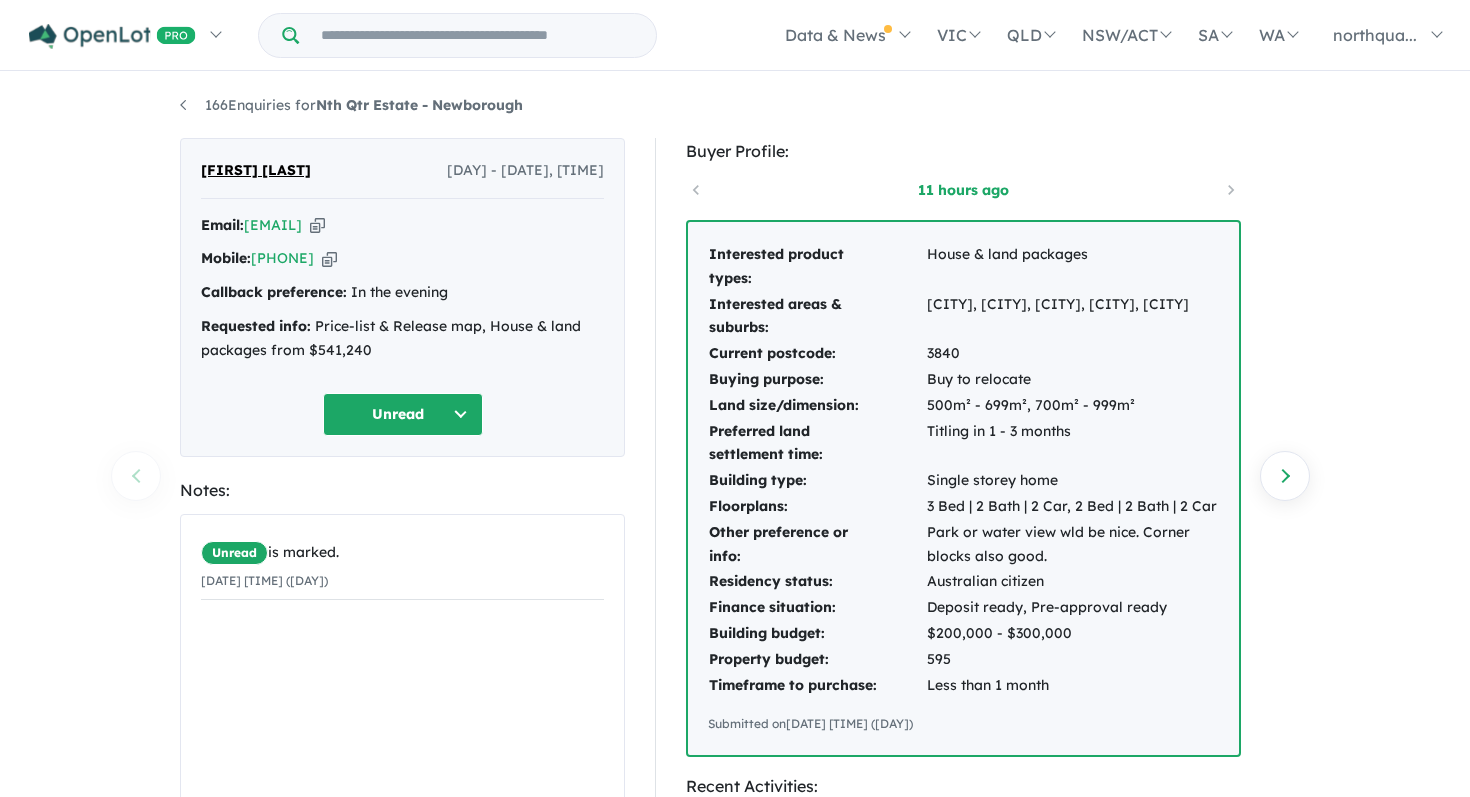 scroll, scrollTop: 0, scrollLeft: 0, axis: both 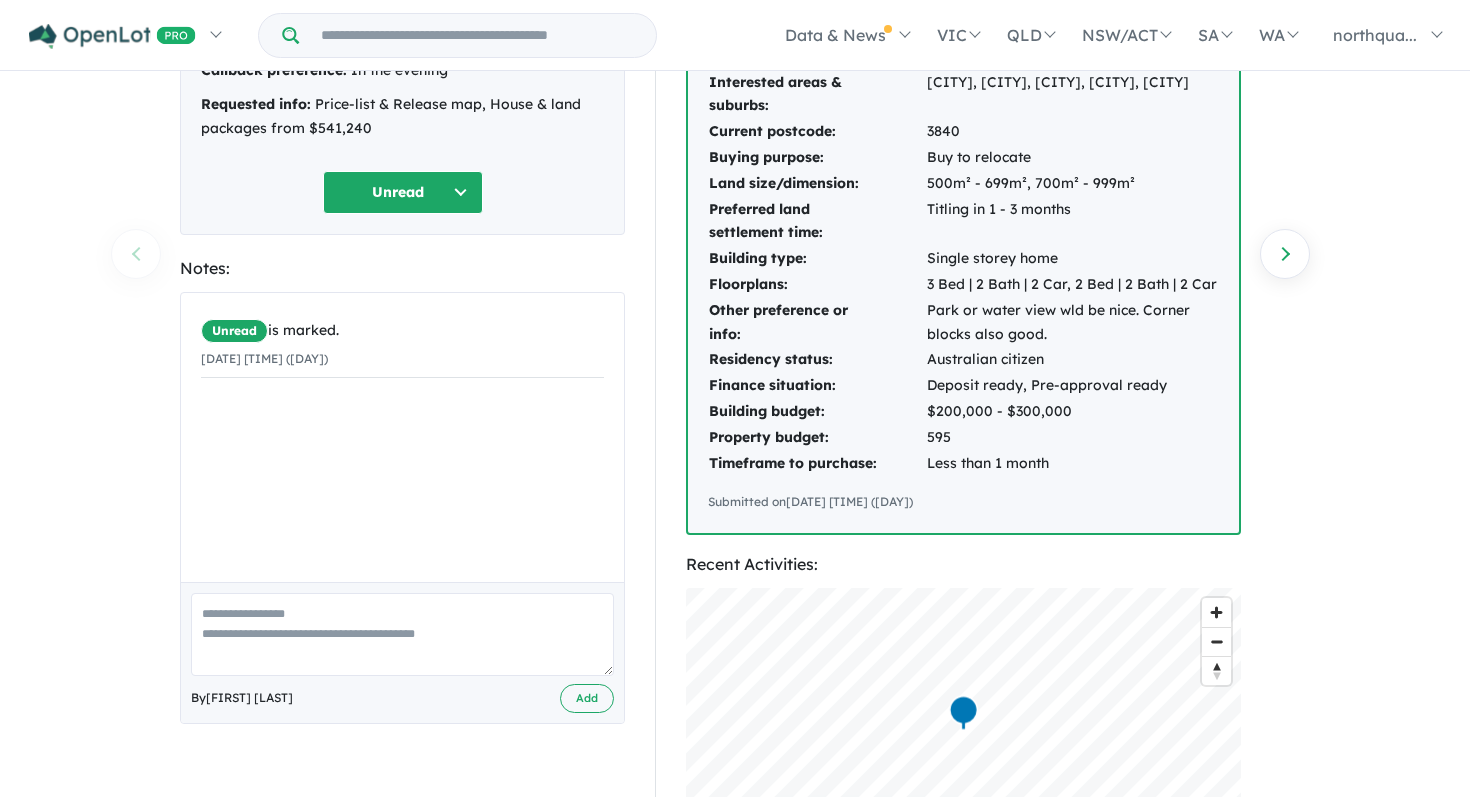 click at bounding box center (402, 634) 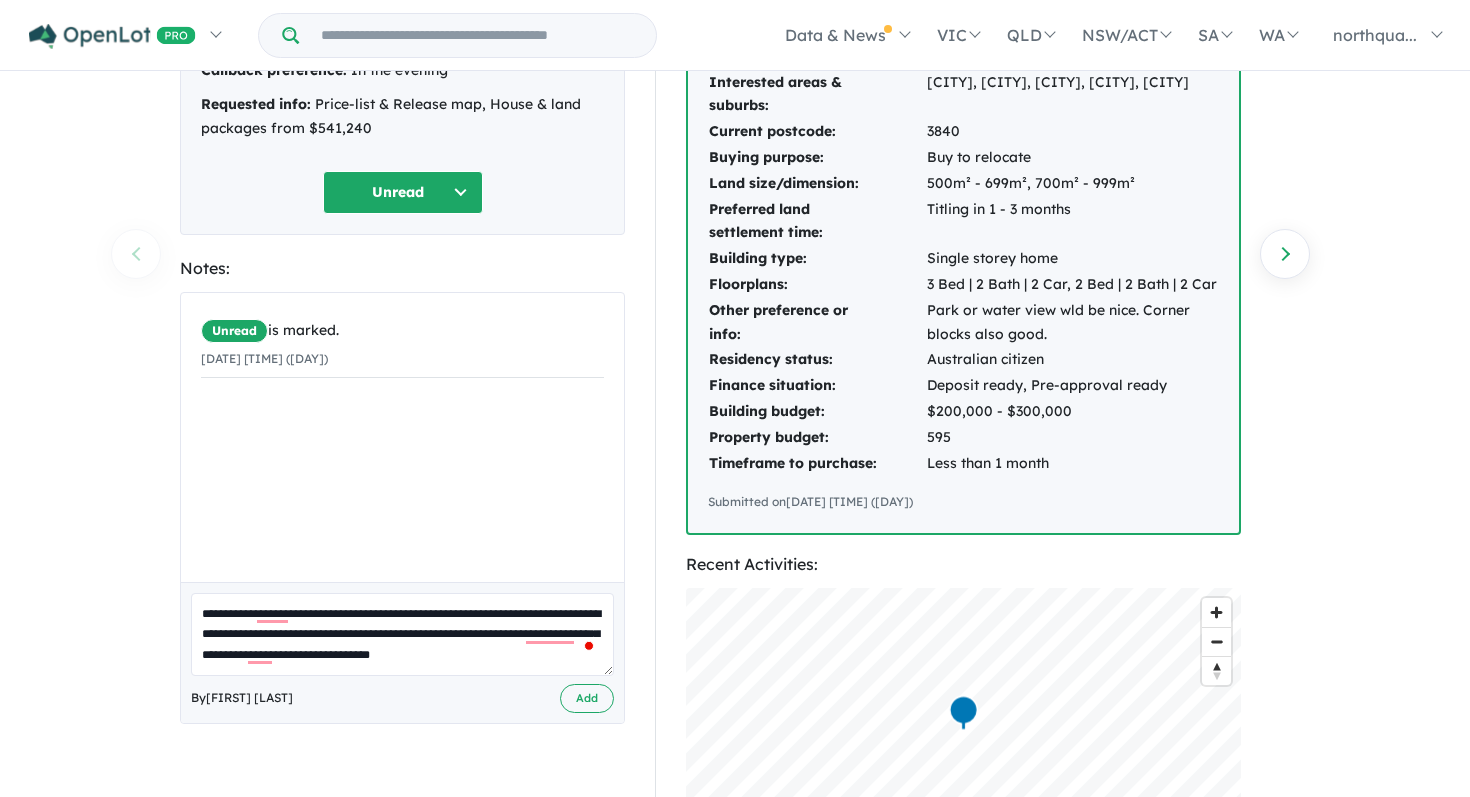 scroll, scrollTop: 7, scrollLeft: 0, axis: vertical 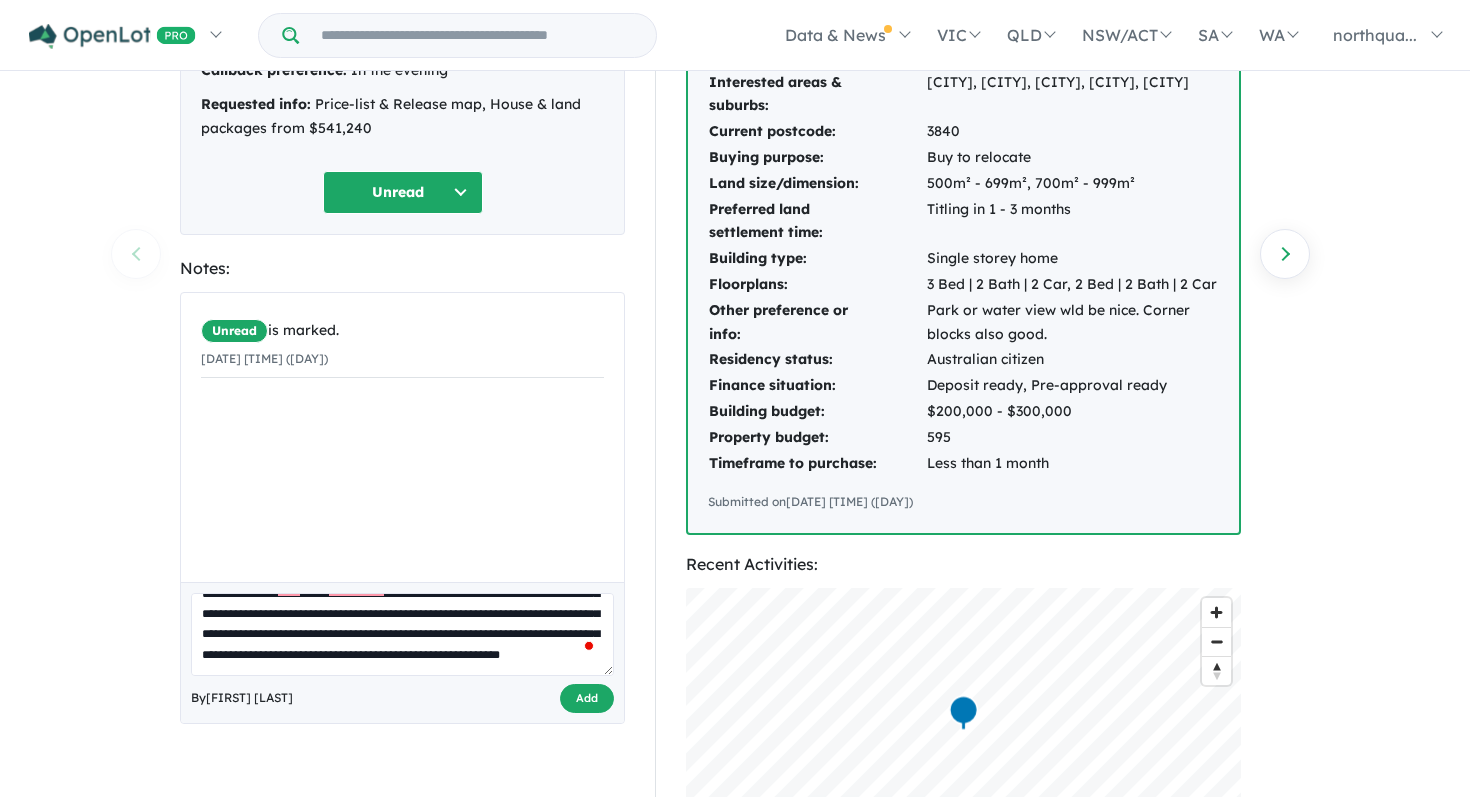 type on "**********" 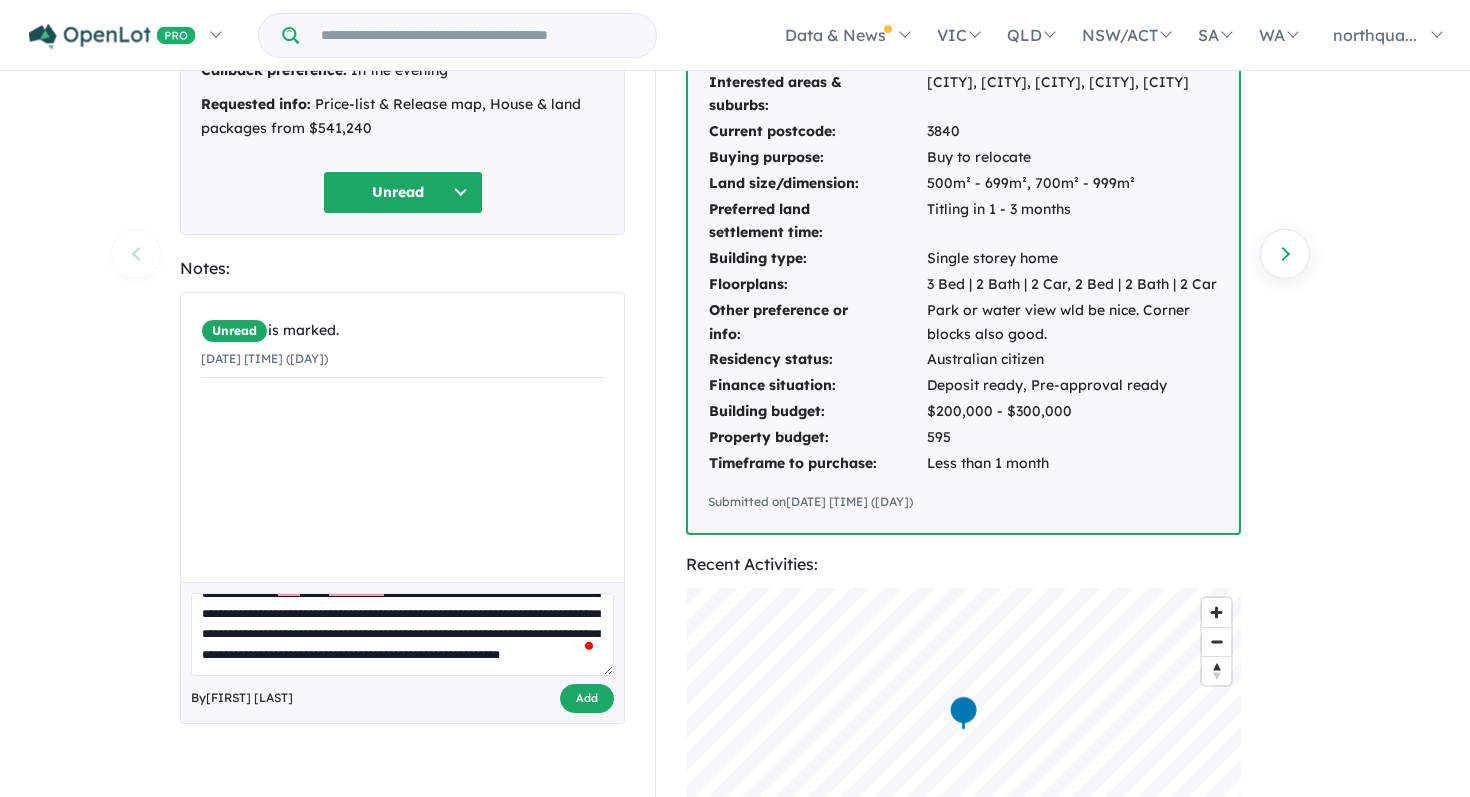 click on "Add" at bounding box center (587, 698) 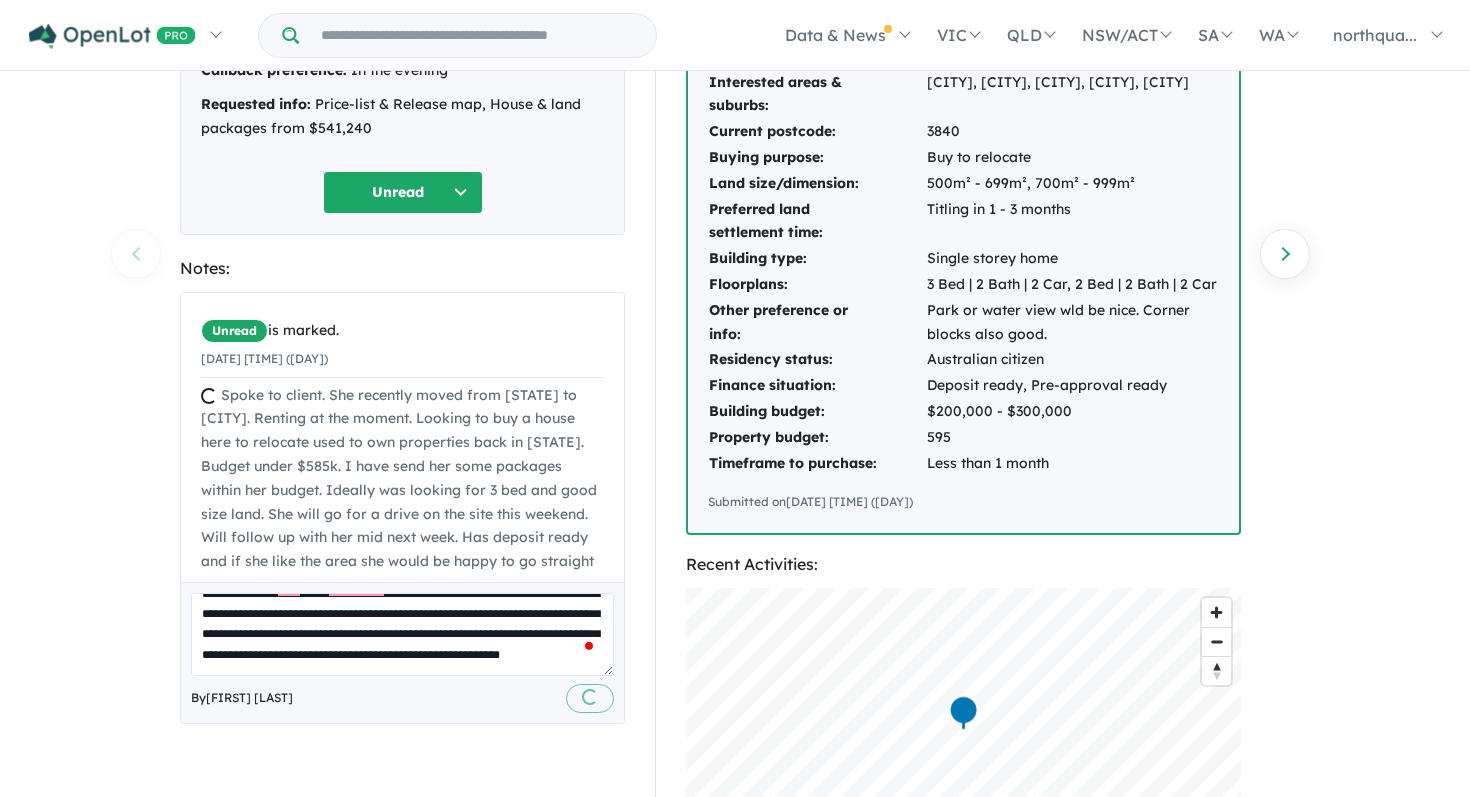 scroll, scrollTop: 43, scrollLeft: 0, axis: vertical 